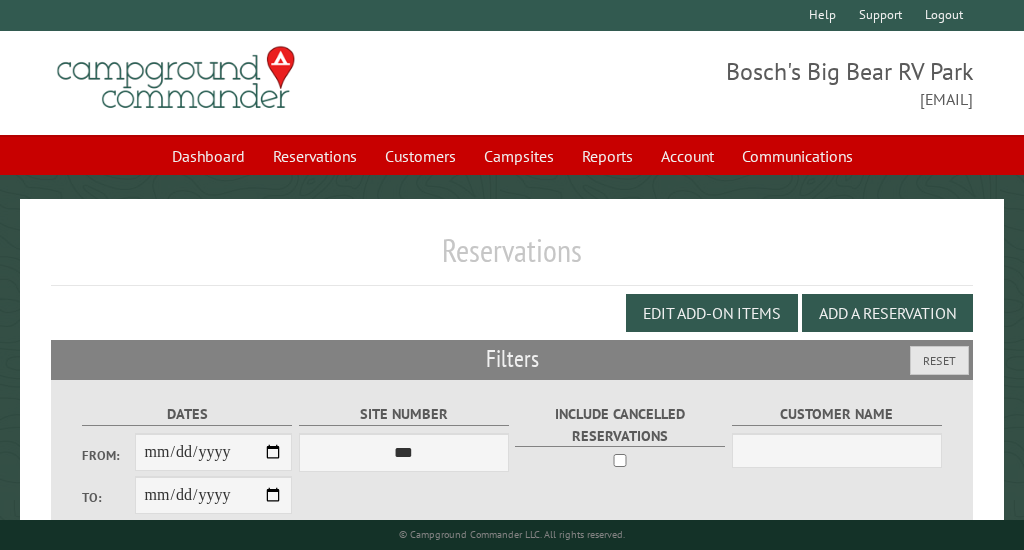 scroll, scrollTop: 418, scrollLeft: 0, axis: vertical 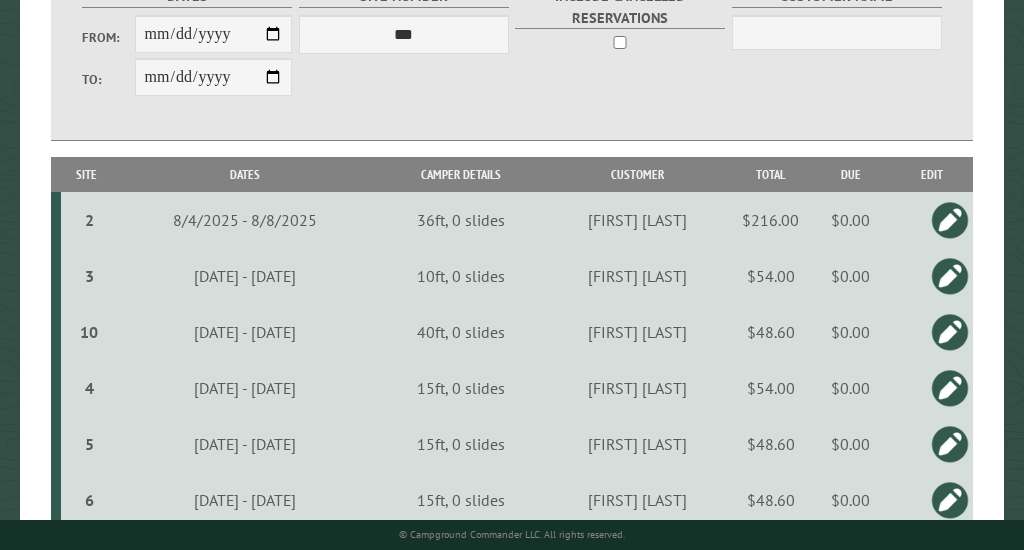 click on "**********" at bounding box center [214, 34] 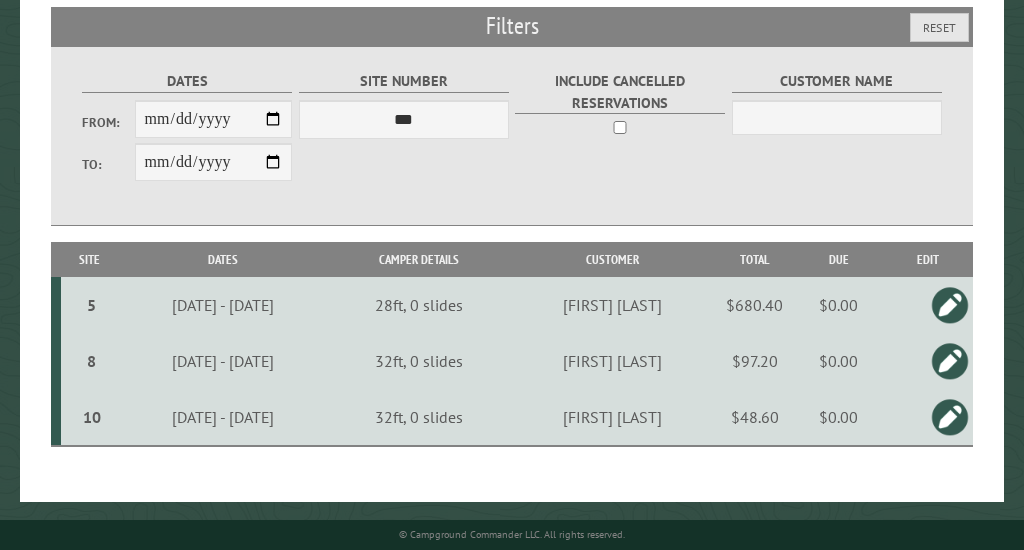 type on "**********" 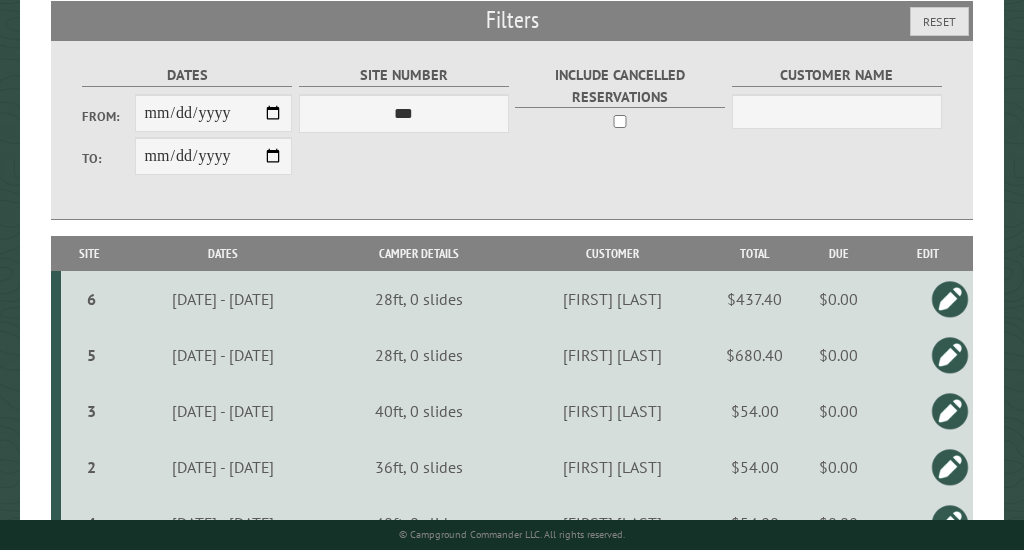 scroll, scrollTop: 418, scrollLeft: 0, axis: vertical 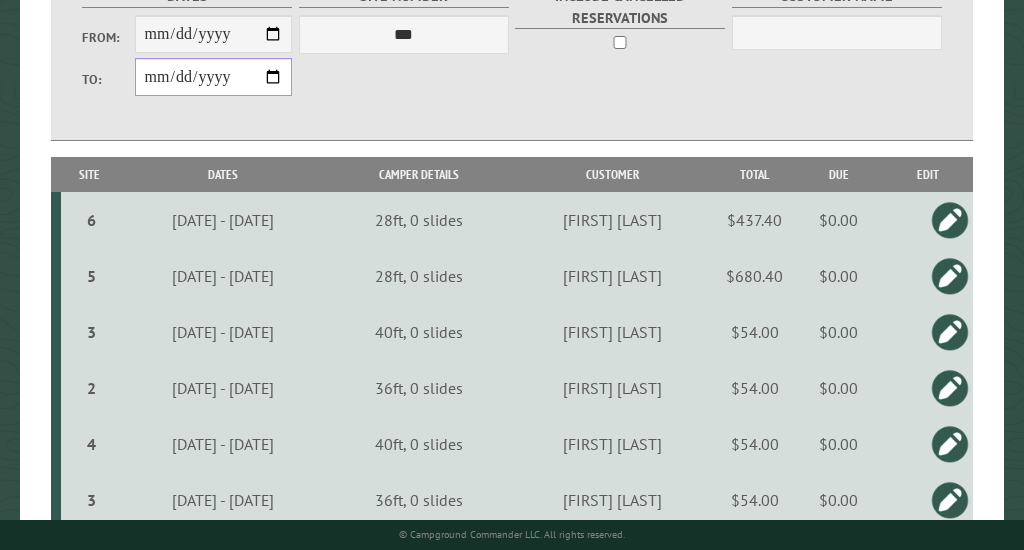 click on "**********" at bounding box center [214, 77] 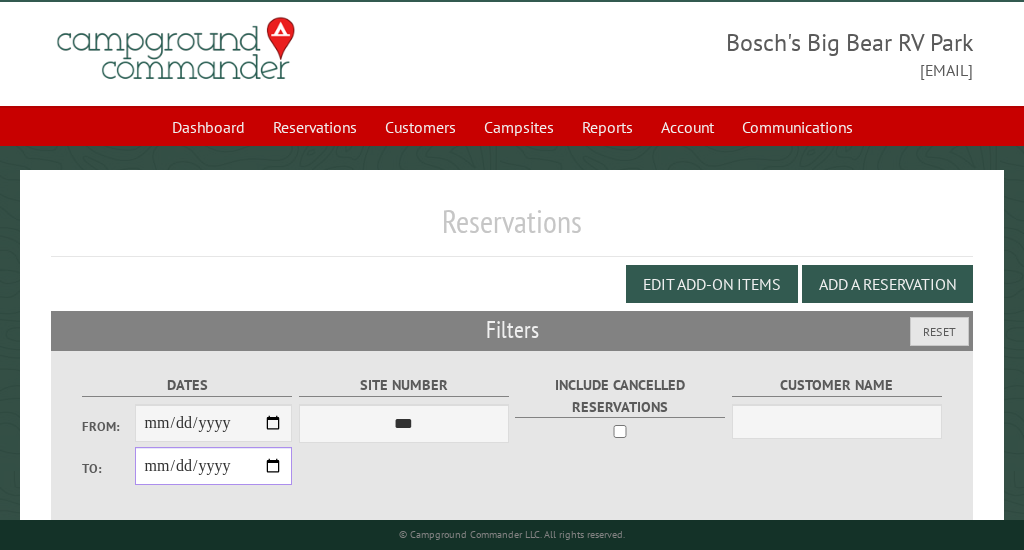 scroll, scrollTop: 28, scrollLeft: 0, axis: vertical 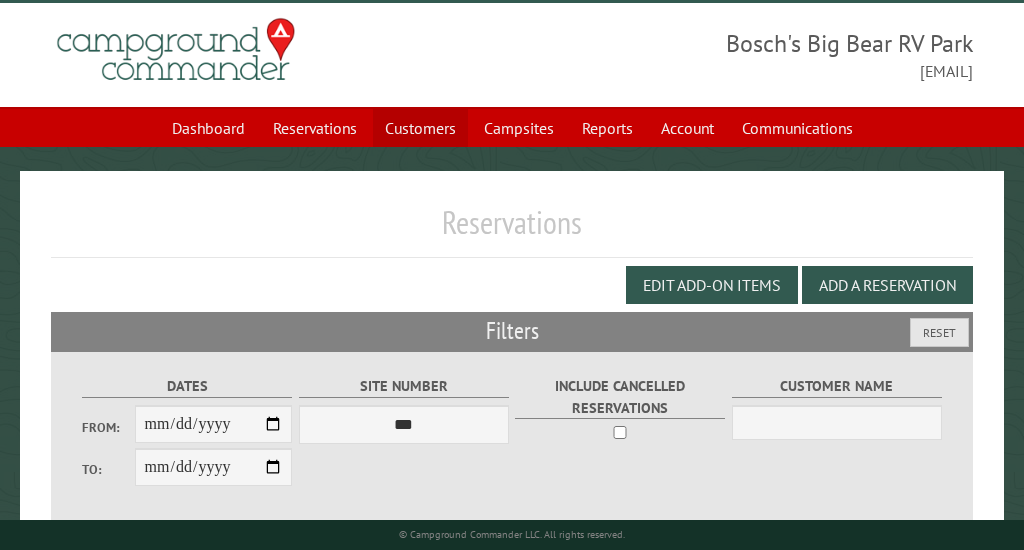 click on "Customers" at bounding box center (420, 128) 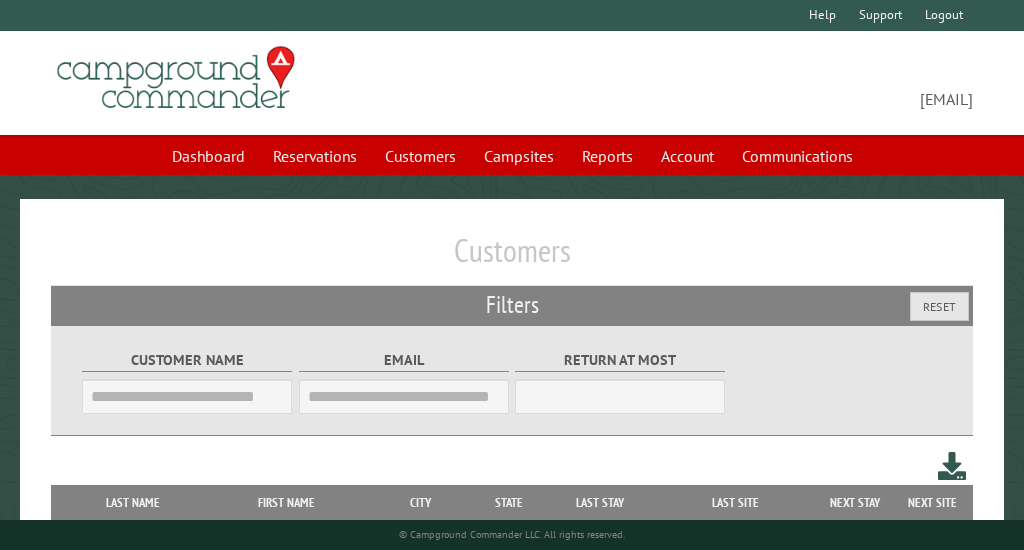 scroll, scrollTop: 0, scrollLeft: 0, axis: both 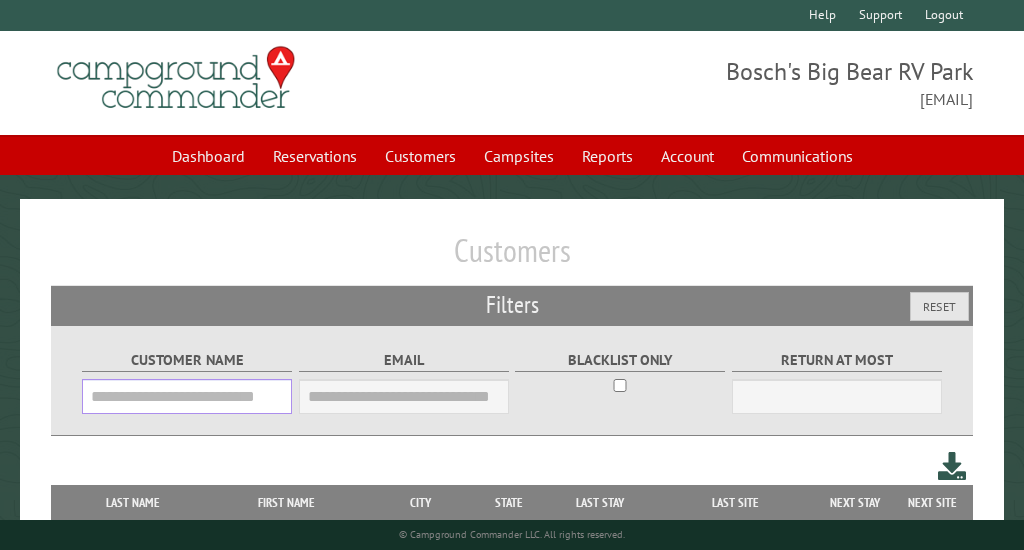 click on "Customer Name" at bounding box center (187, 396) 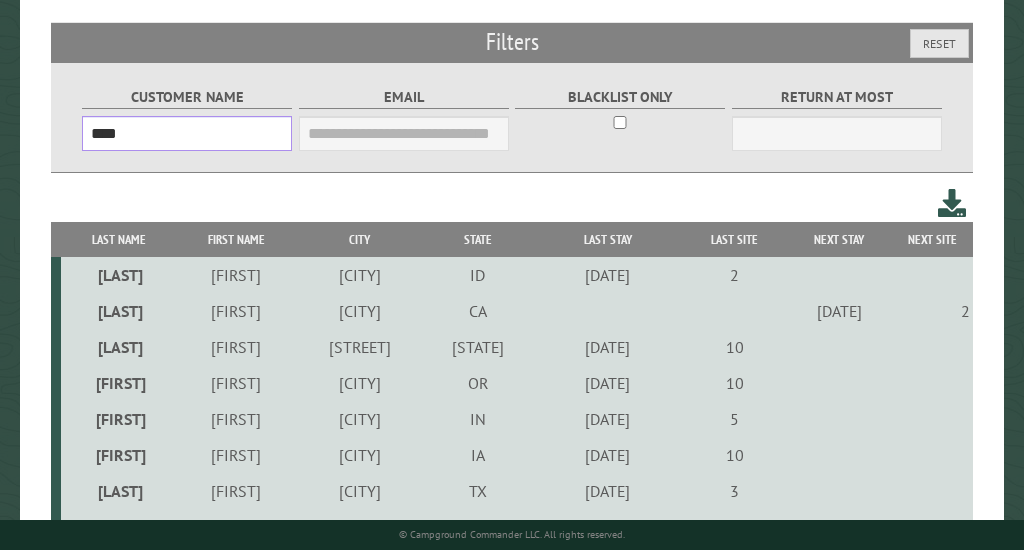 scroll, scrollTop: 270, scrollLeft: 0, axis: vertical 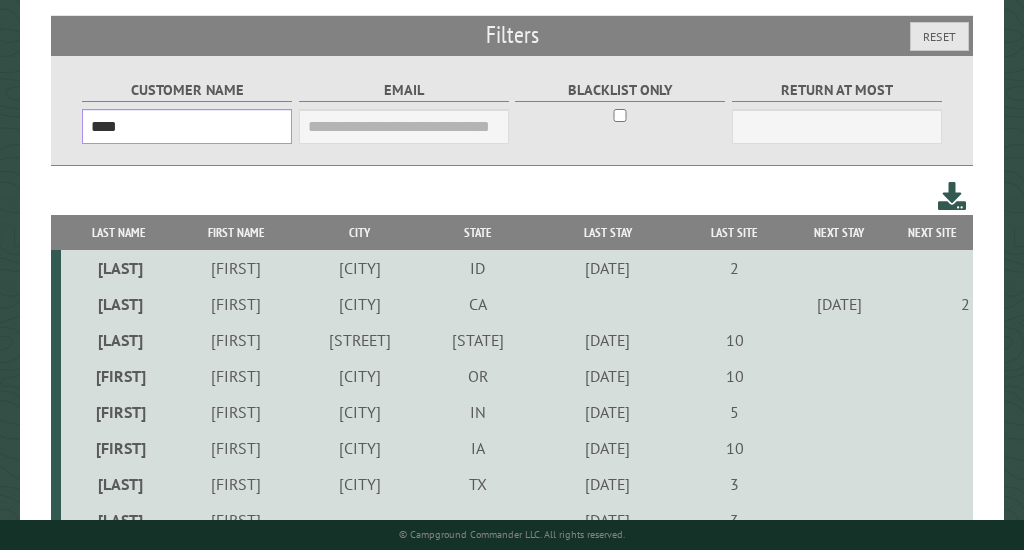 type on "****" 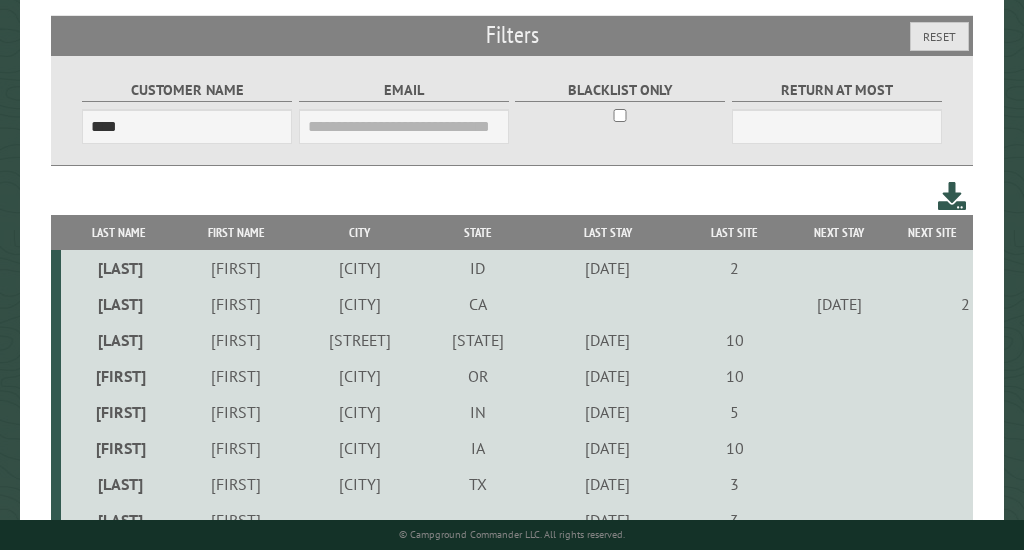 click on "[CITY]" at bounding box center (359, 304) 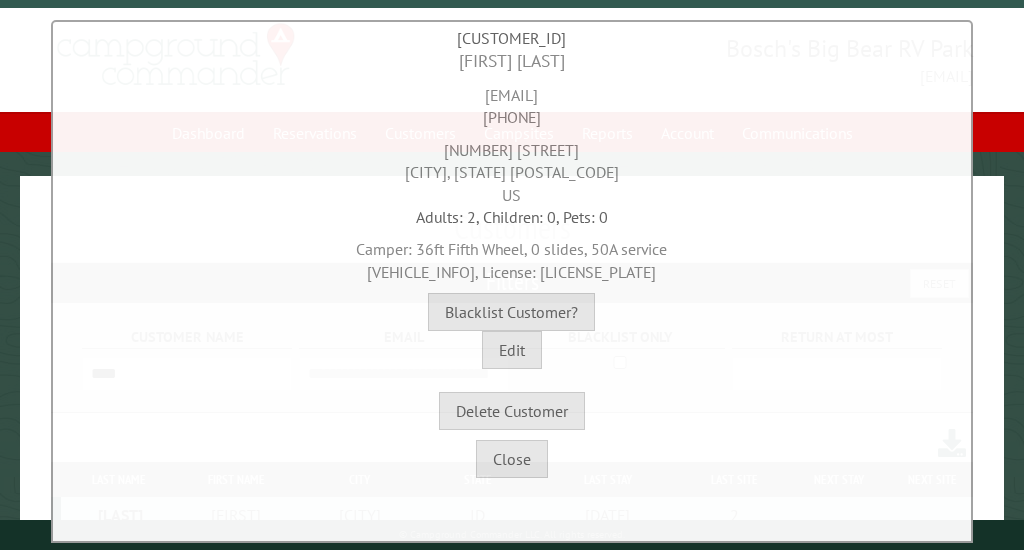 scroll, scrollTop: 0, scrollLeft: 0, axis: both 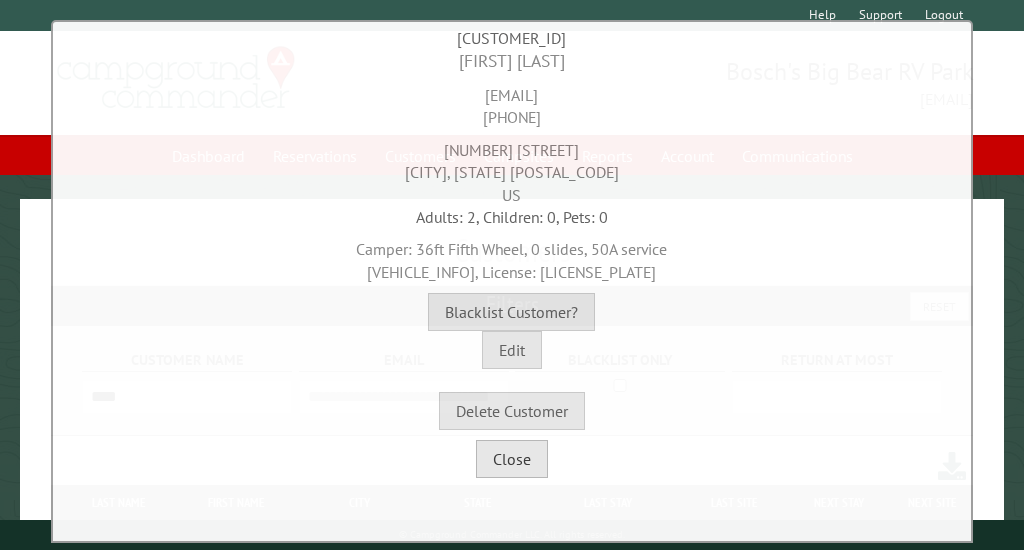 click on "Close" at bounding box center [512, 459] 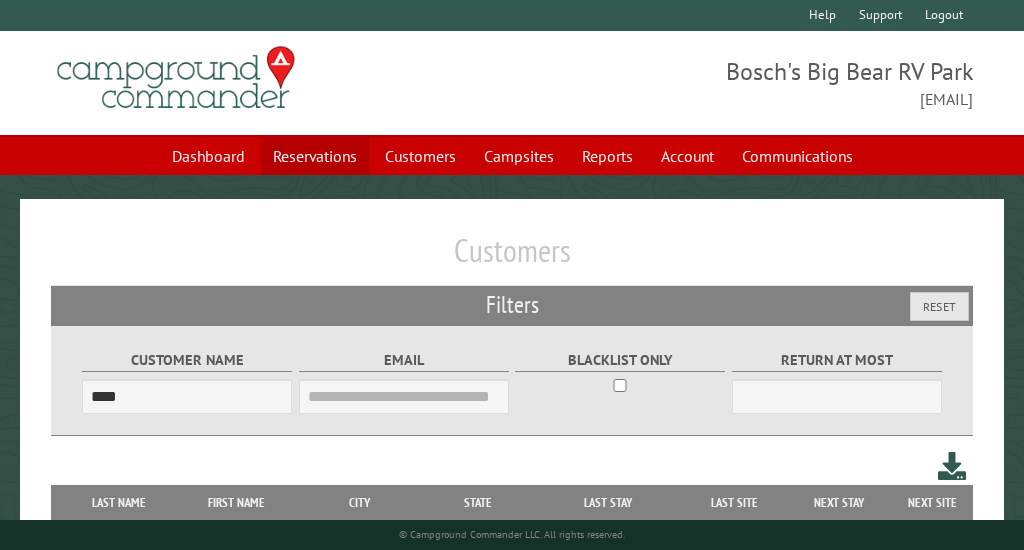 click on "Reservations" at bounding box center (315, 156) 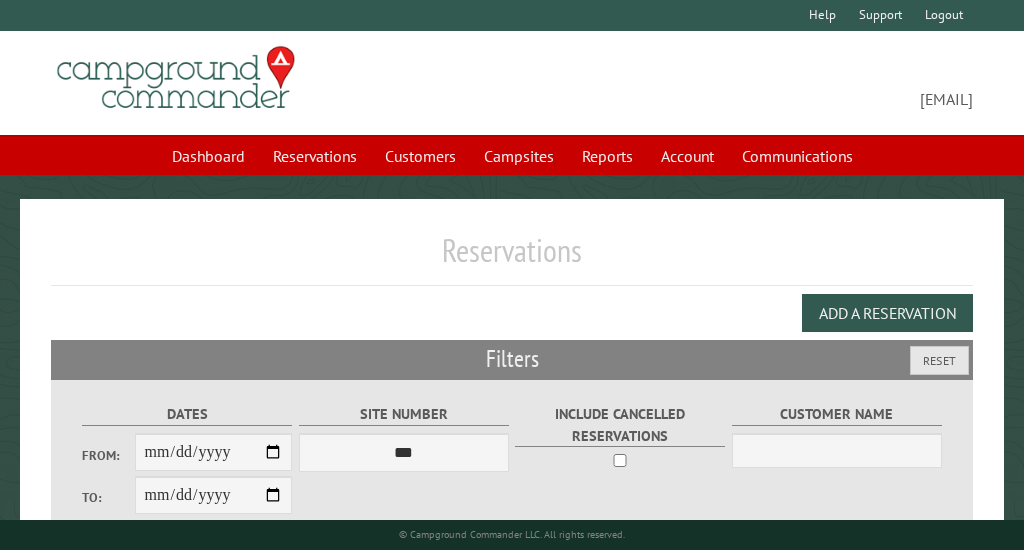 scroll, scrollTop: 0, scrollLeft: 0, axis: both 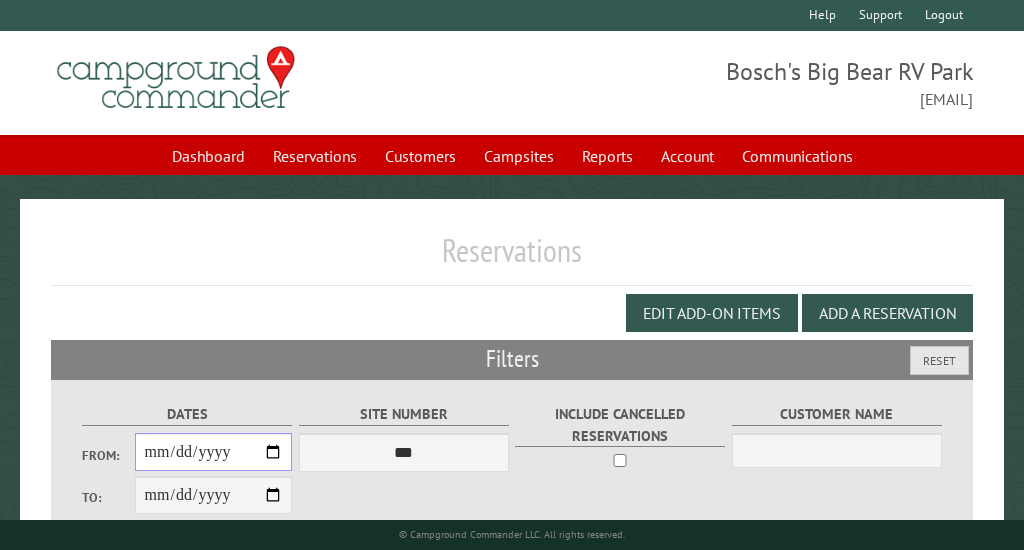 click on "From:" at bounding box center (214, 452) 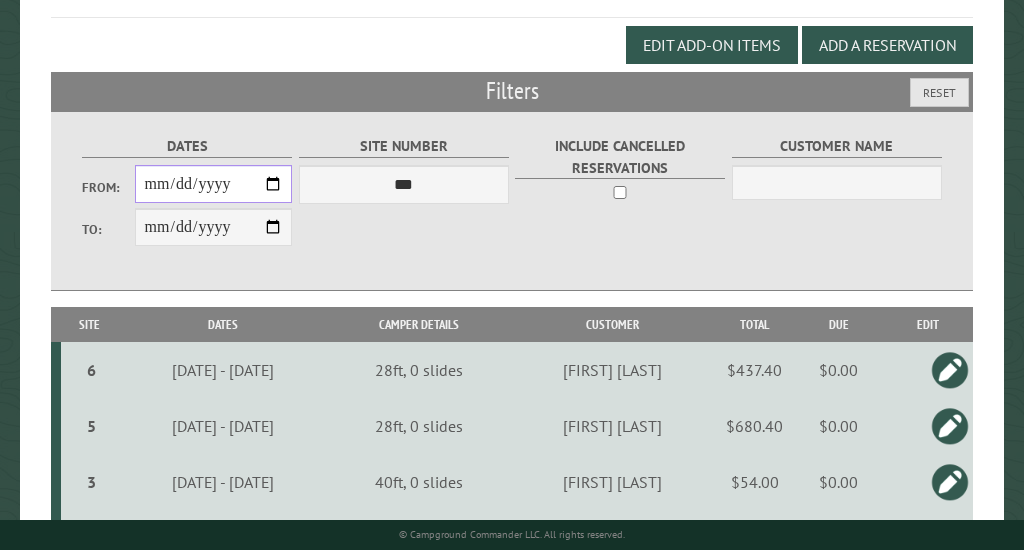 scroll, scrollTop: 272, scrollLeft: 0, axis: vertical 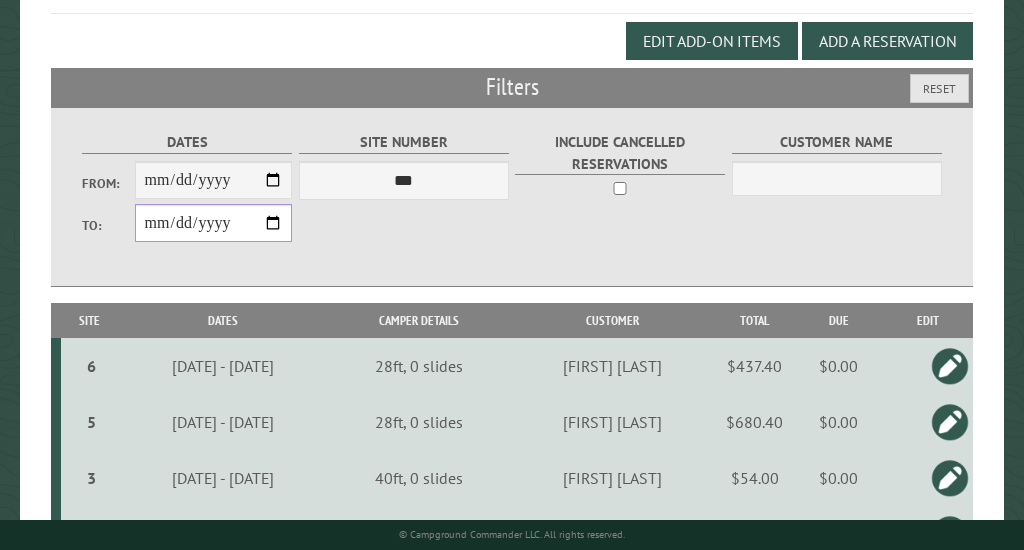 click on "**********" at bounding box center [214, 223] 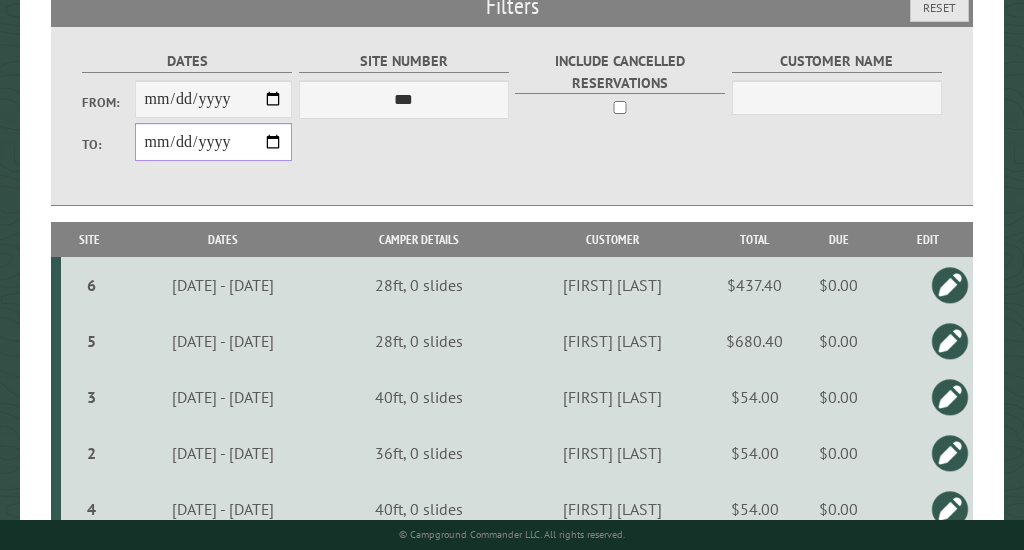 scroll, scrollTop: 395, scrollLeft: 0, axis: vertical 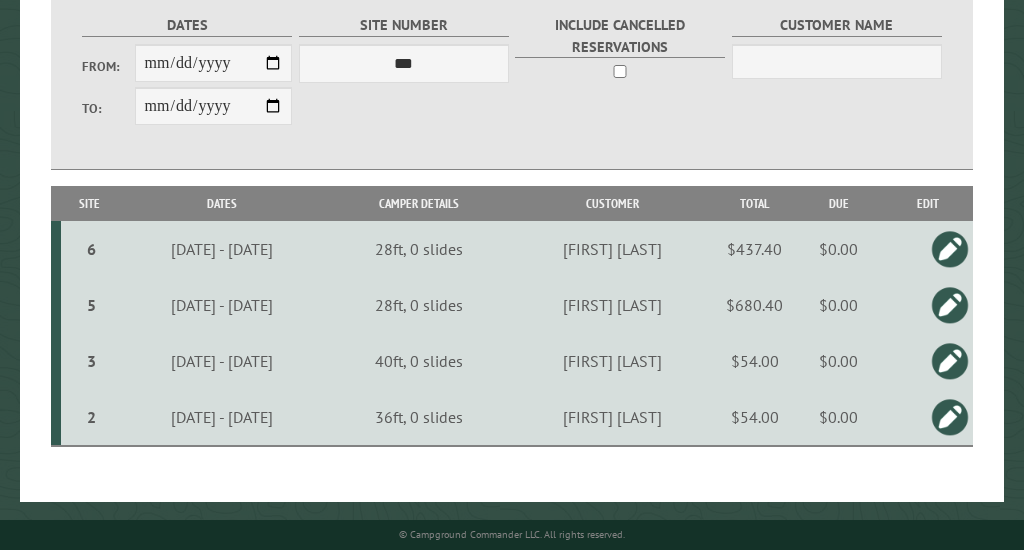 click on "$54.00" at bounding box center [755, 417] 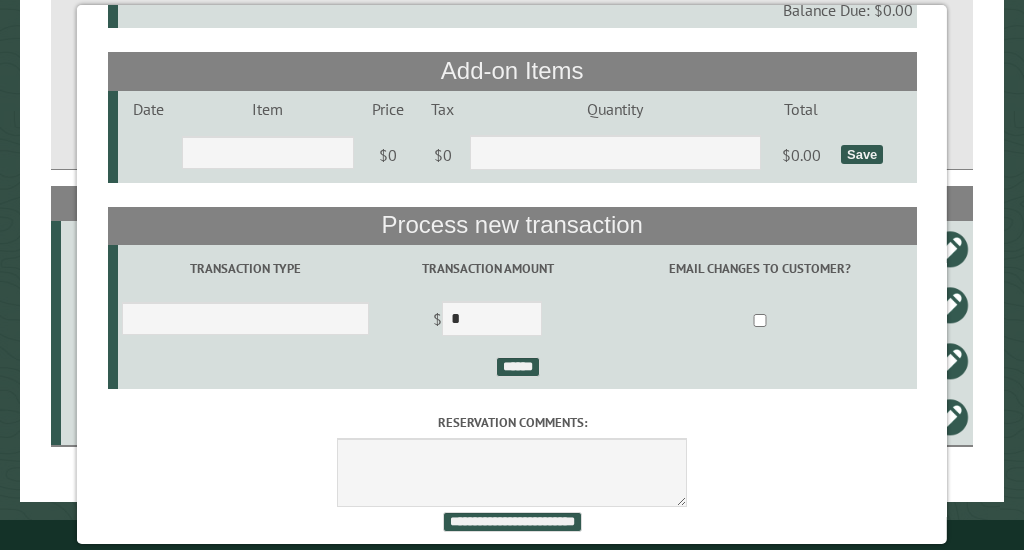 scroll, scrollTop: 305, scrollLeft: 0, axis: vertical 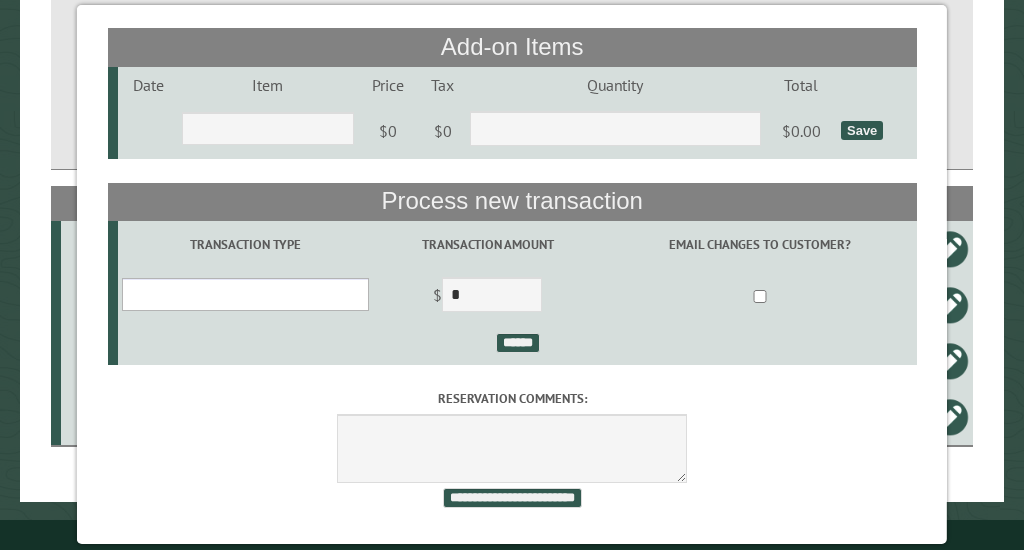 click on "**********" at bounding box center (245, 294) 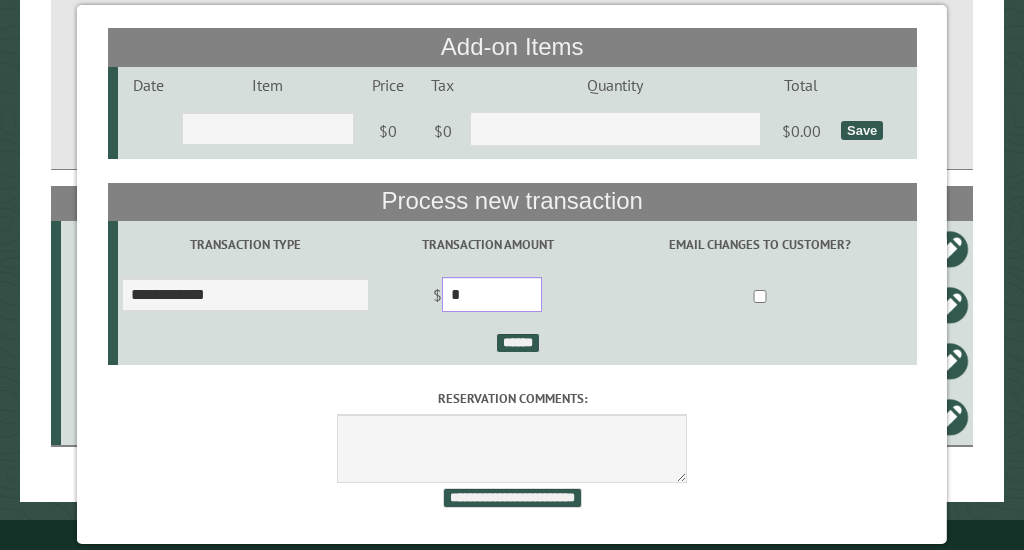 click on "*" at bounding box center (492, 294) 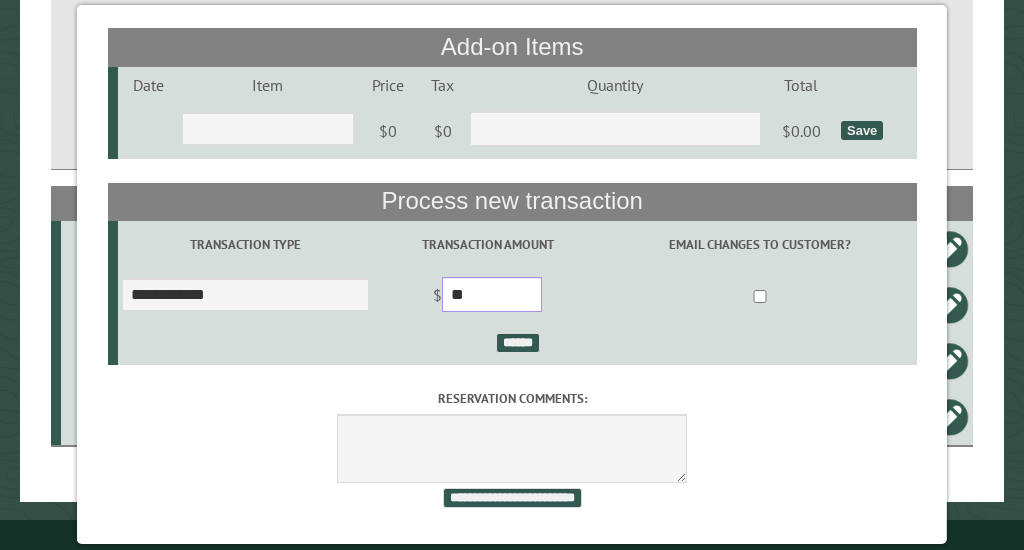 type on "**" 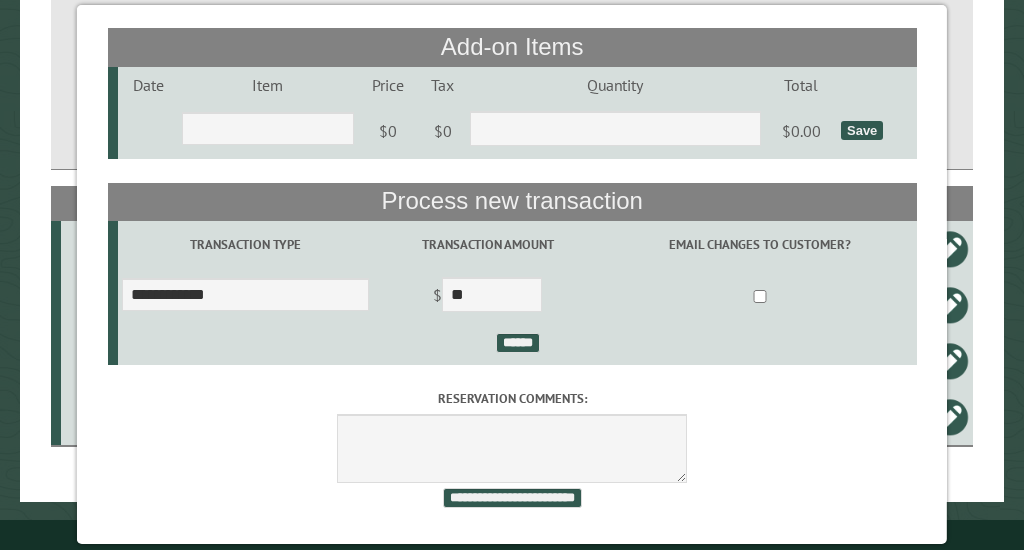 click on "******" at bounding box center (517, 345) 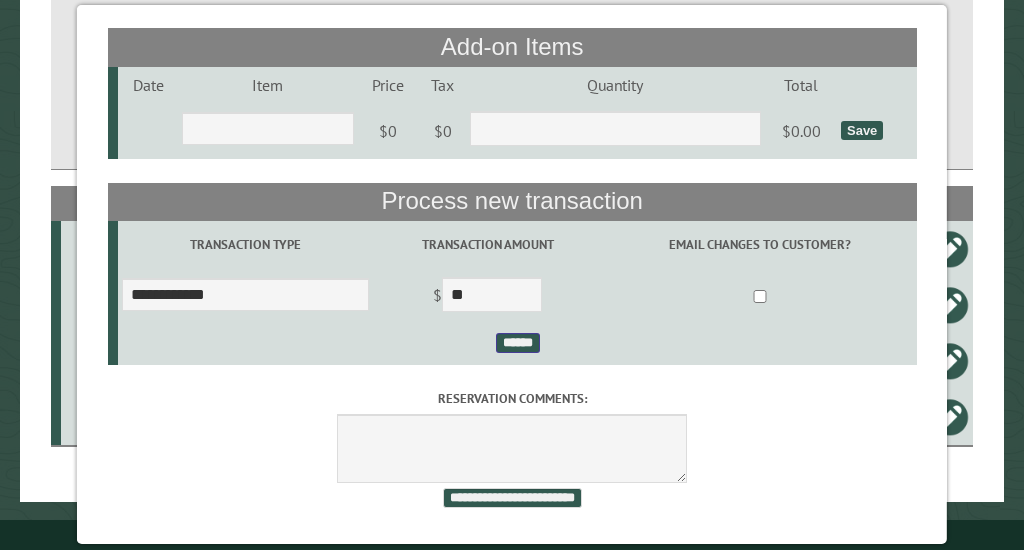 click on "******" at bounding box center [517, 343] 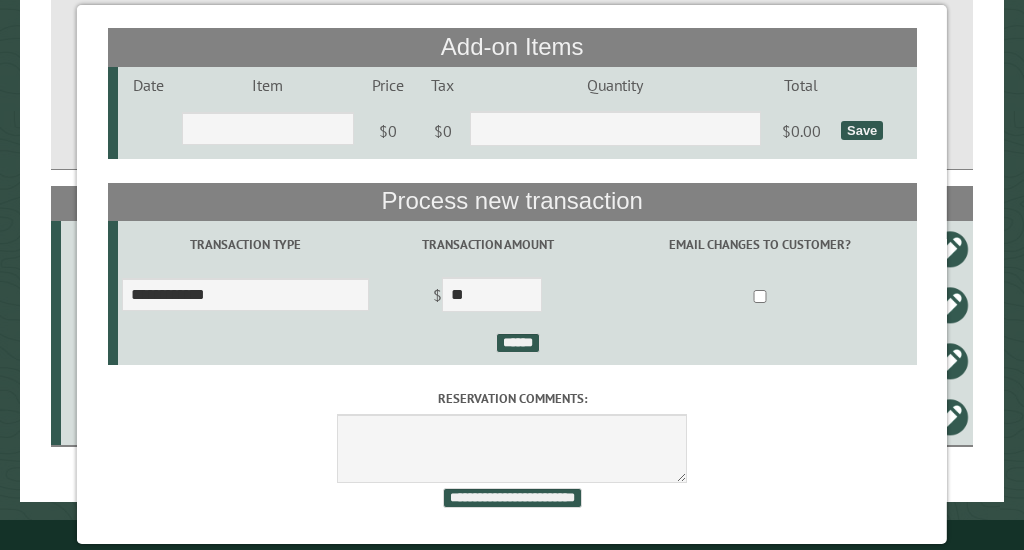 select on "*" 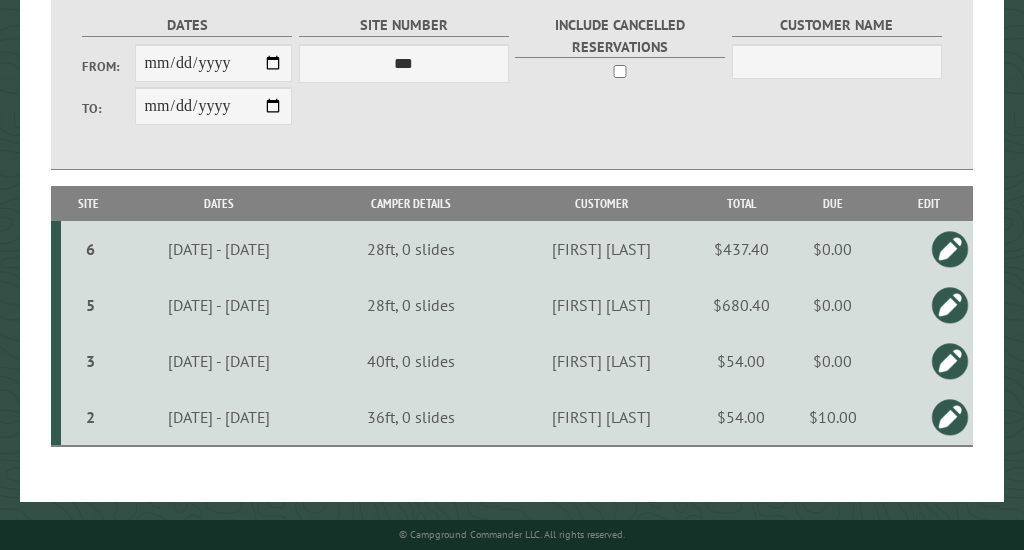 click on "$54.00" at bounding box center (741, 417) 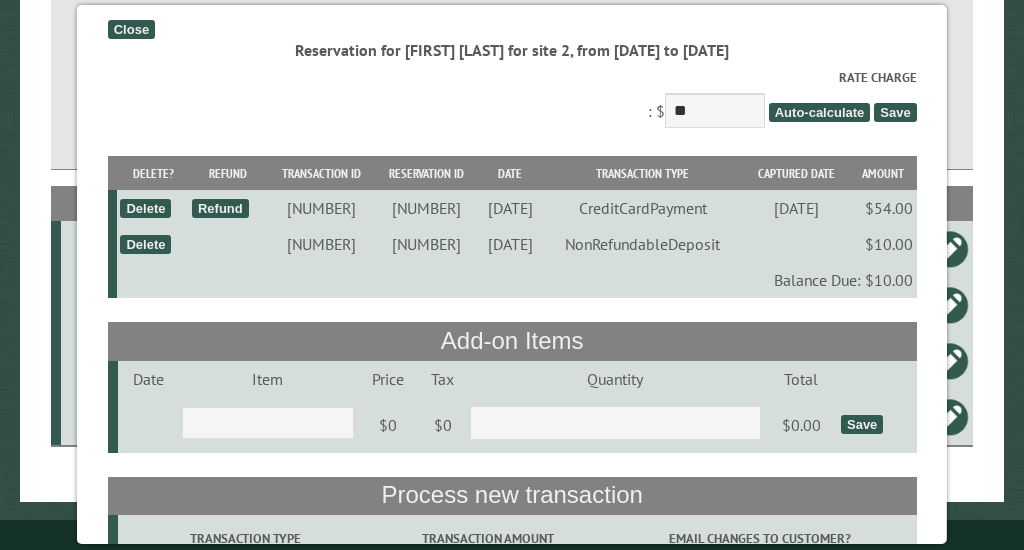 scroll, scrollTop: 15, scrollLeft: 0, axis: vertical 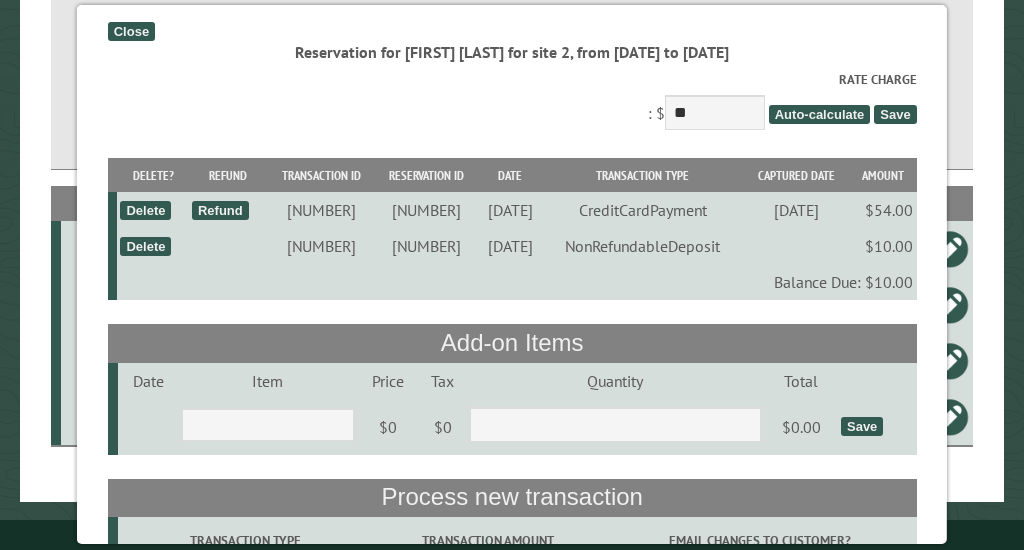 click on "Refund" at bounding box center [220, 210] 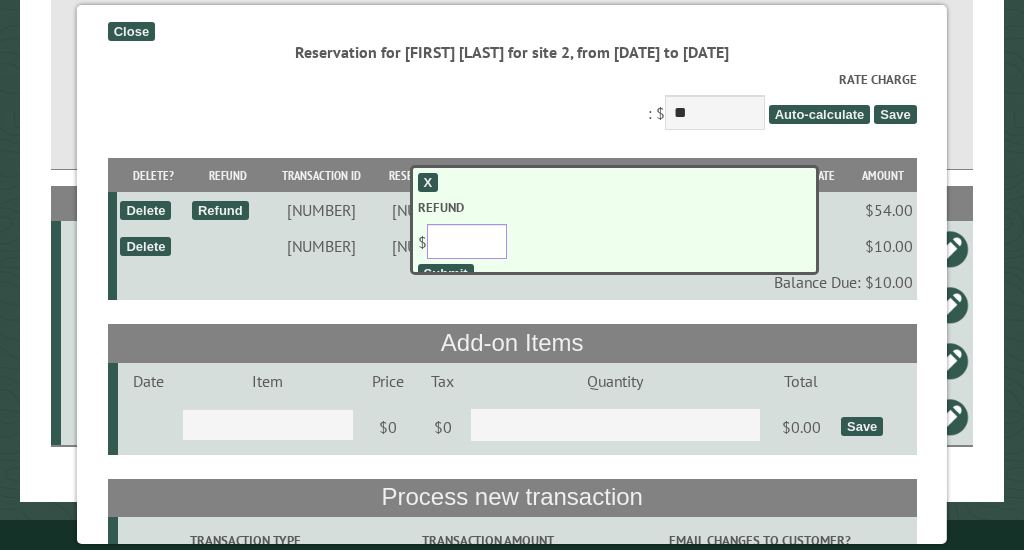 click on "**" at bounding box center (467, 241) 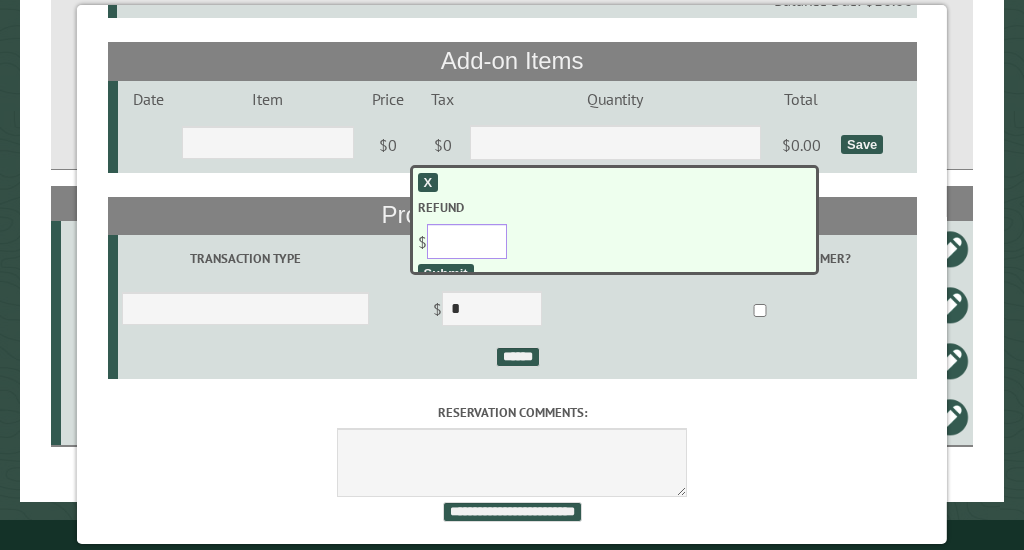 scroll, scrollTop: 304, scrollLeft: 0, axis: vertical 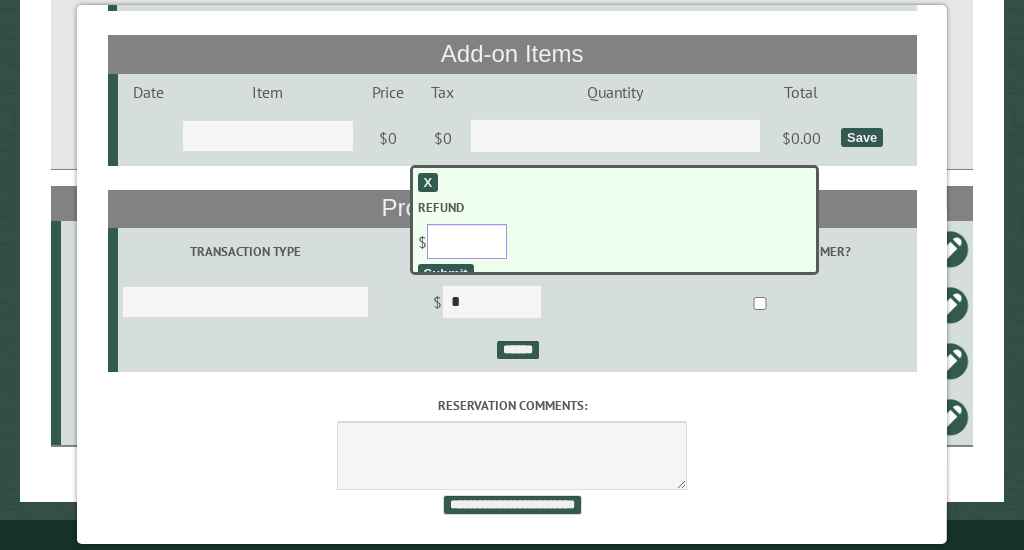type on "**" 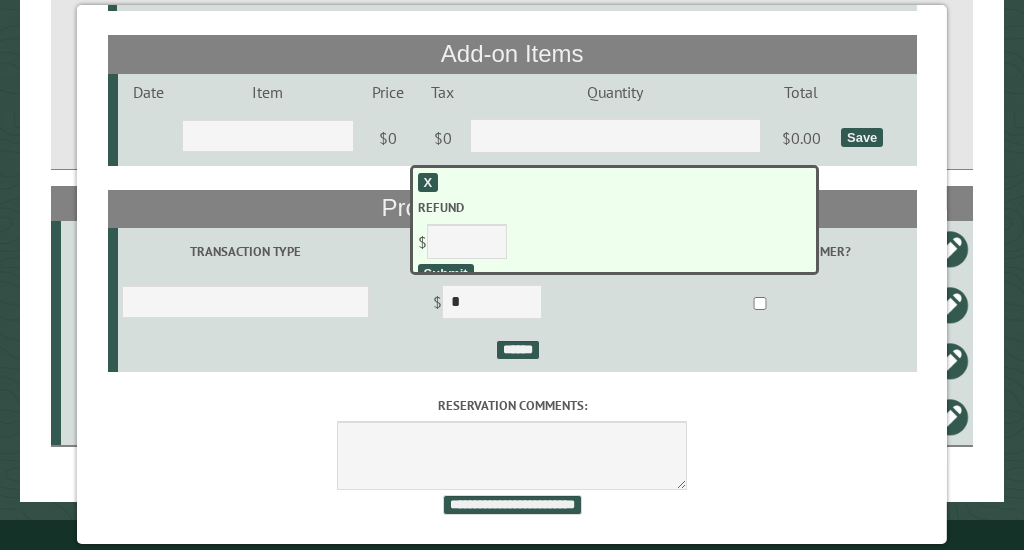 click on "Submit" at bounding box center [446, 273] 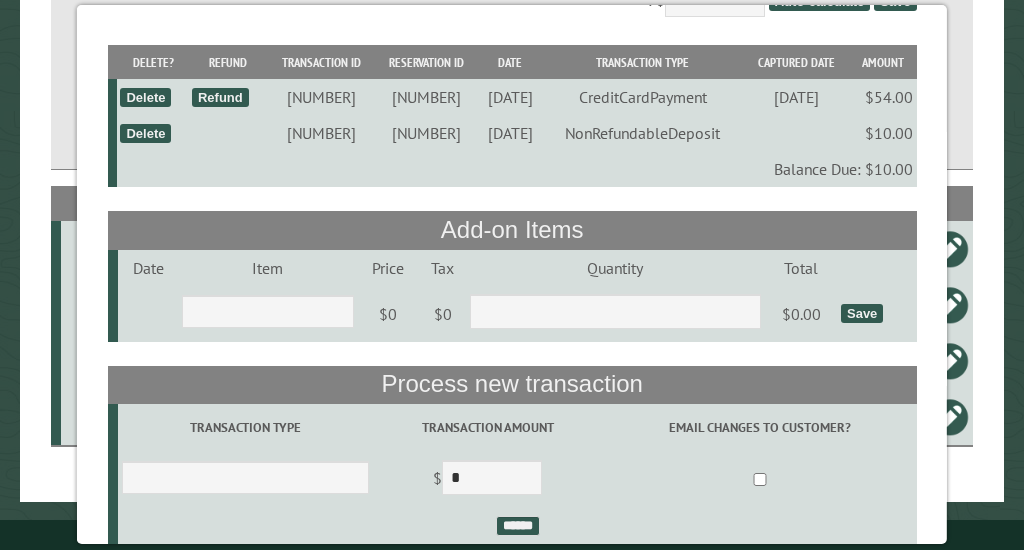 scroll, scrollTop: 0, scrollLeft: 0, axis: both 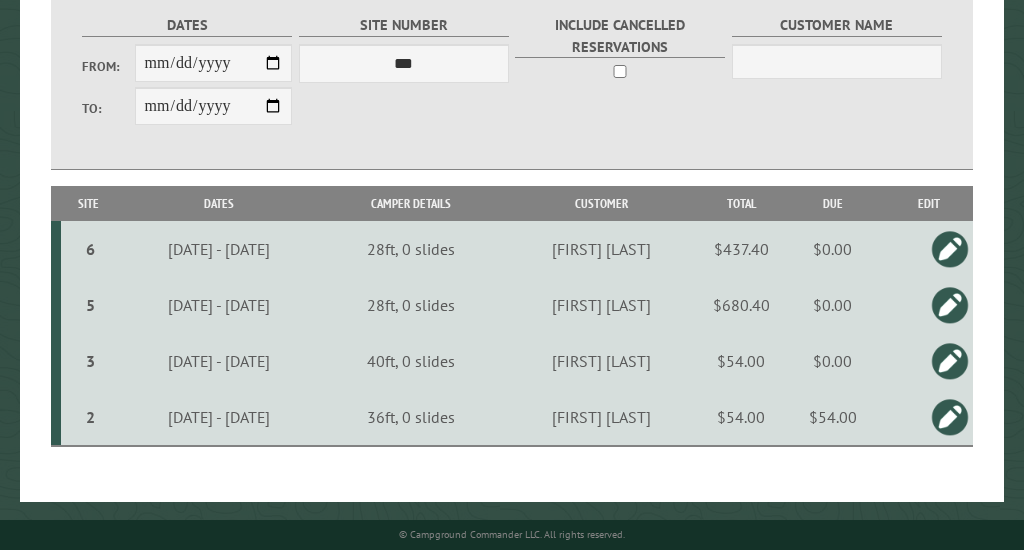 click at bounding box center [950, 417] 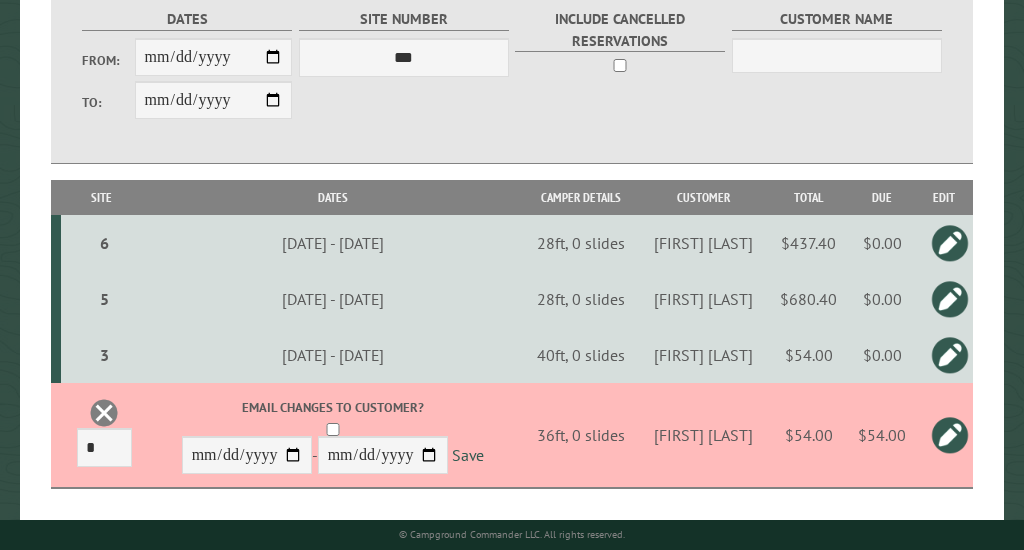 click at bounding box center (104, 413) 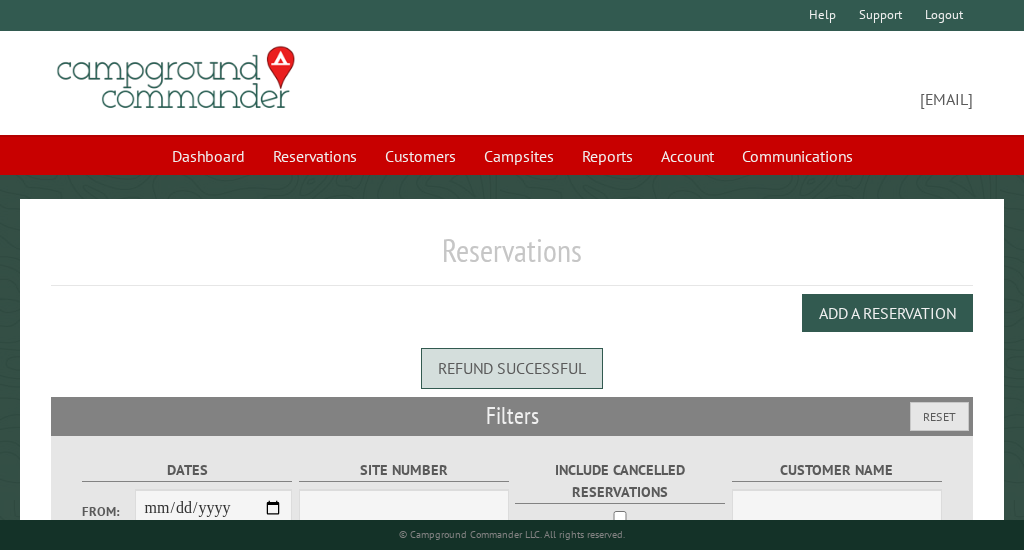 scroll, scrollTop: 0, scrollLeft: 0, axis: both 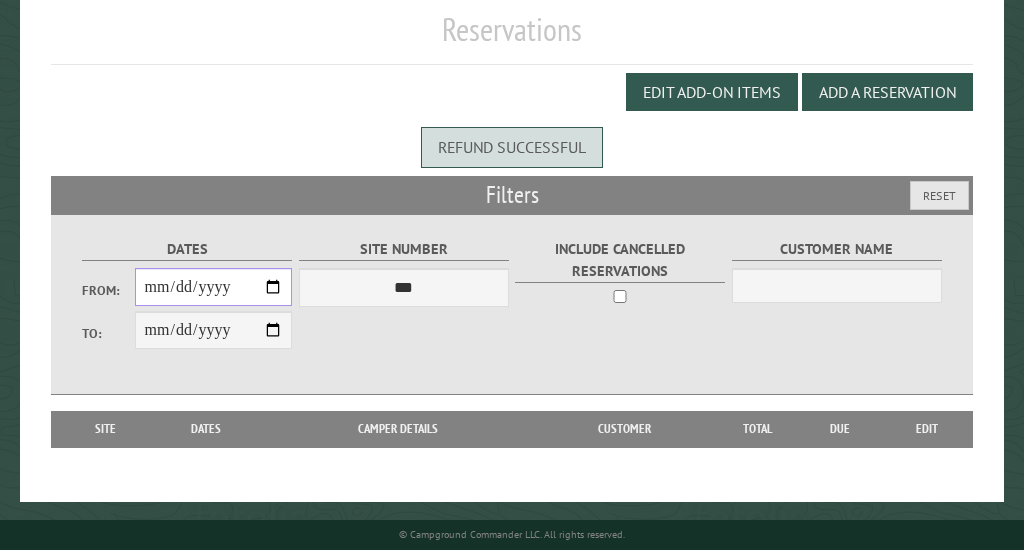 click on "From:" at bounding box center [214, 287] 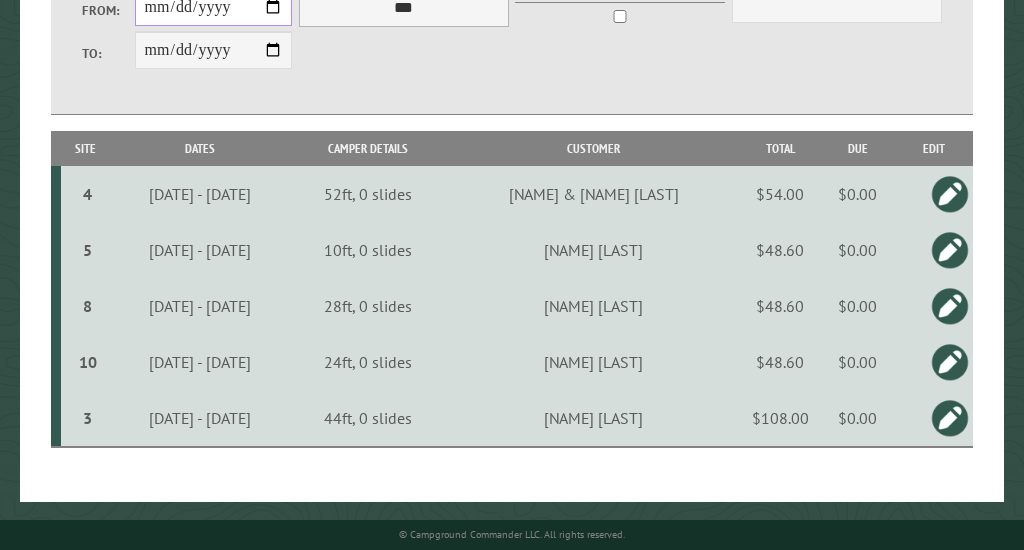 scroll, scrollTop: 507, scrollLeft: 0, axis: vertical 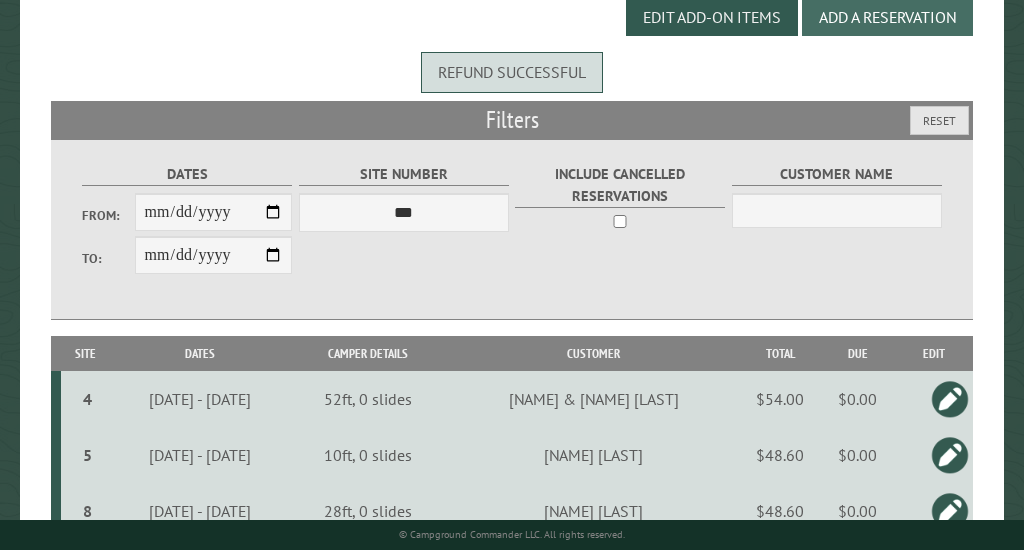 click on "Add a Reservation" at bounding box center (887, 17) 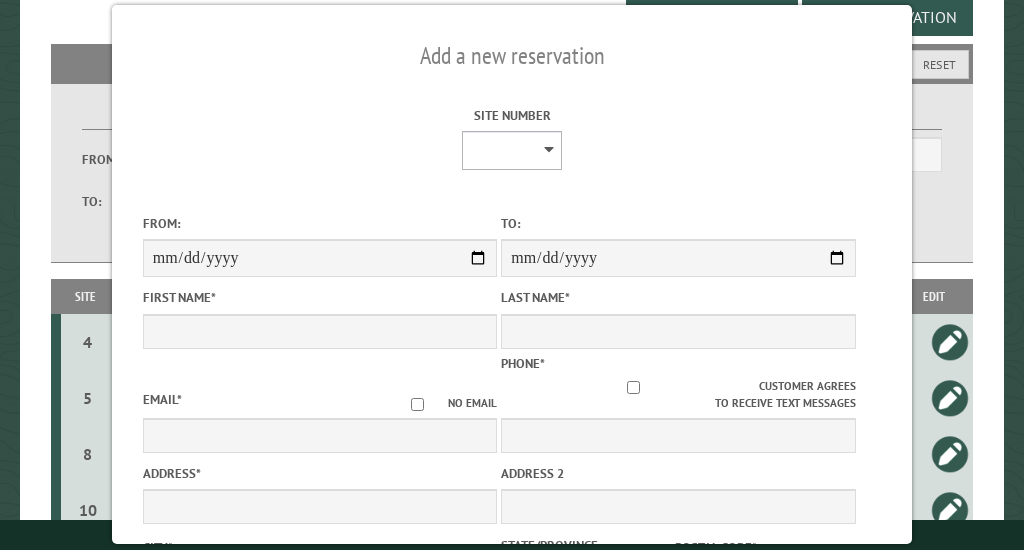 click on "* * * * * * * * * ** ** ** ** ** ** ** ** ** ** ** ** ** ** ** ***" at bounding box center [512, 150] 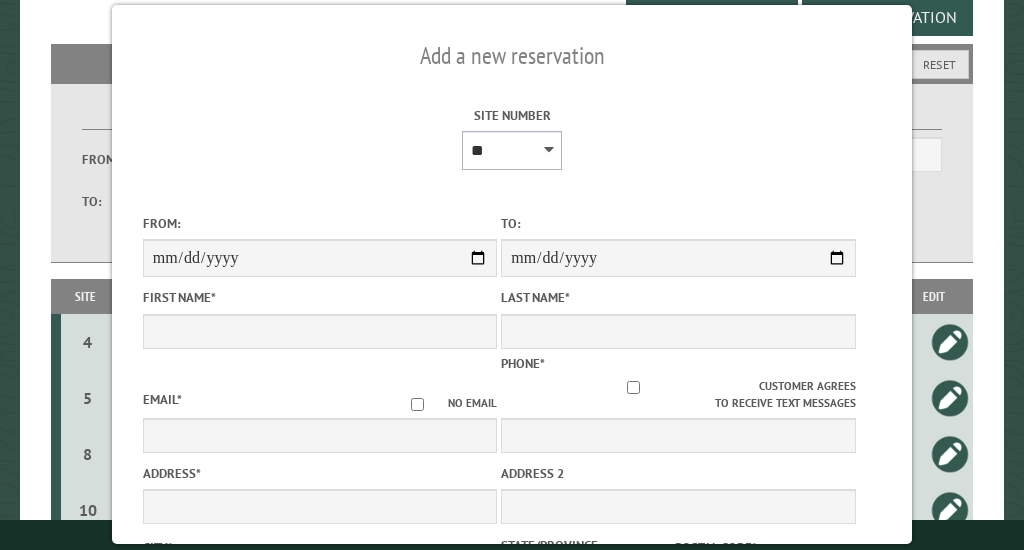 type on "****" 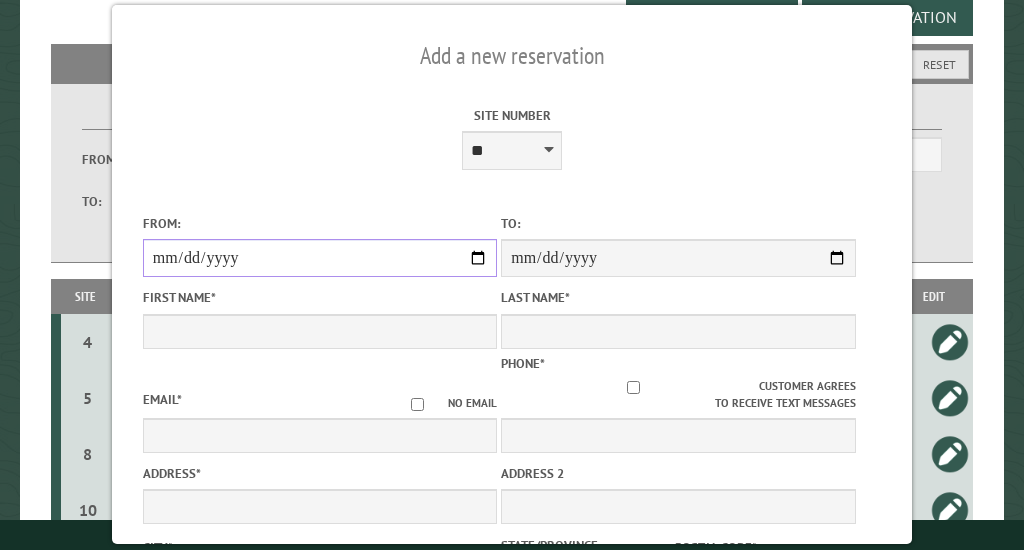 click on "From:" at bounding box center [320, 258] 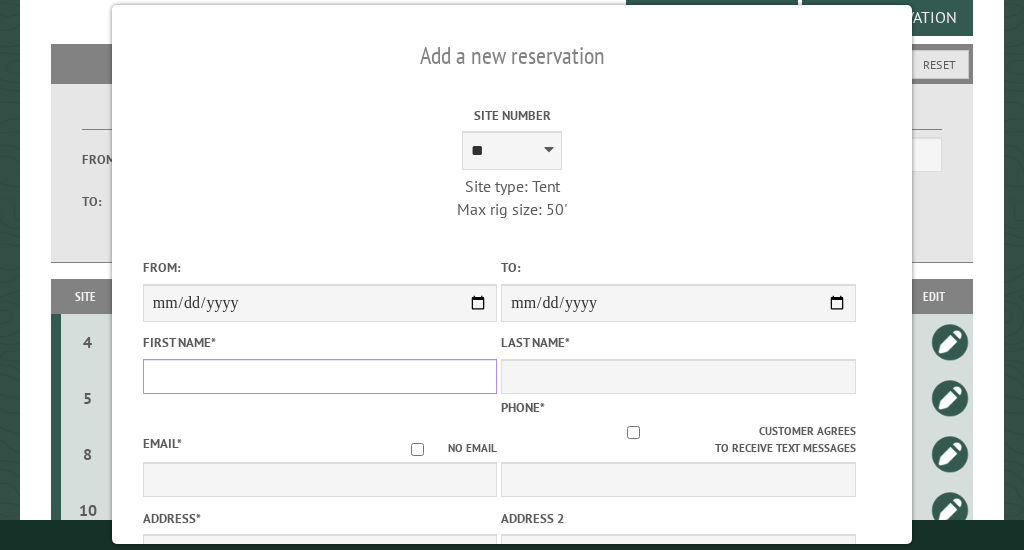 click on "First Name *" at bounding box center [320, 376] 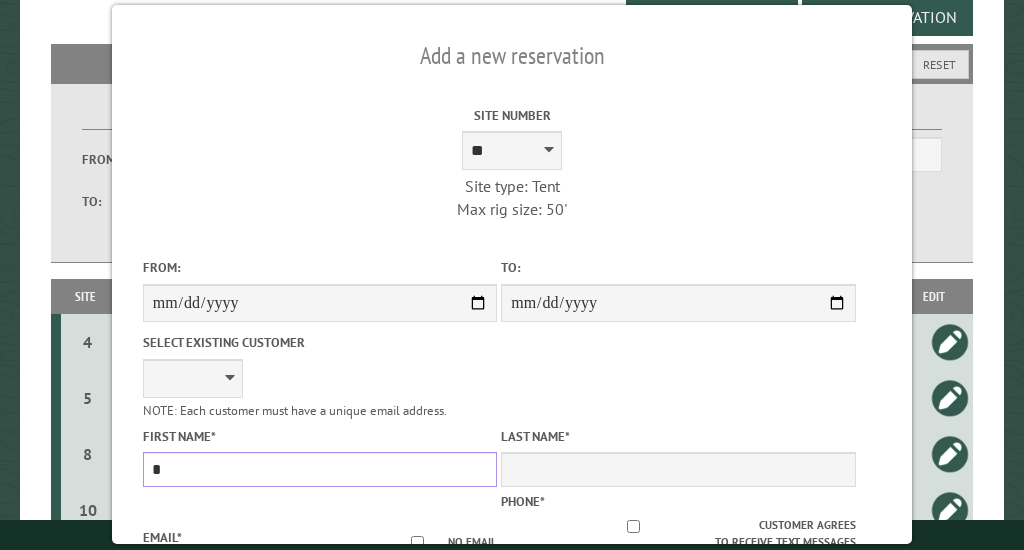 type on "*******" 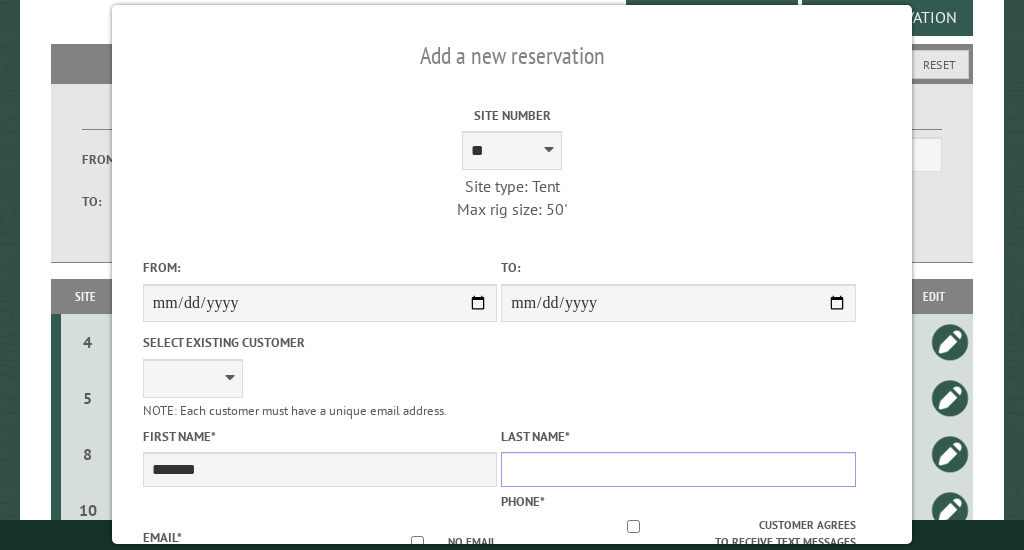 click on "Last Name *" at bounding box center (678, 469) 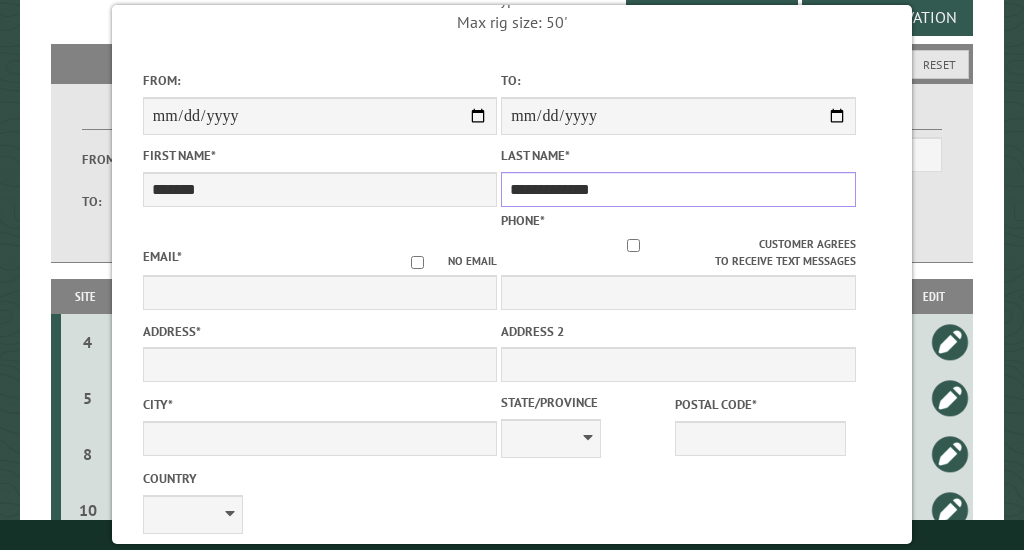 scroll, scrollTop: 209, scrollLeft: 0, axis: vertical 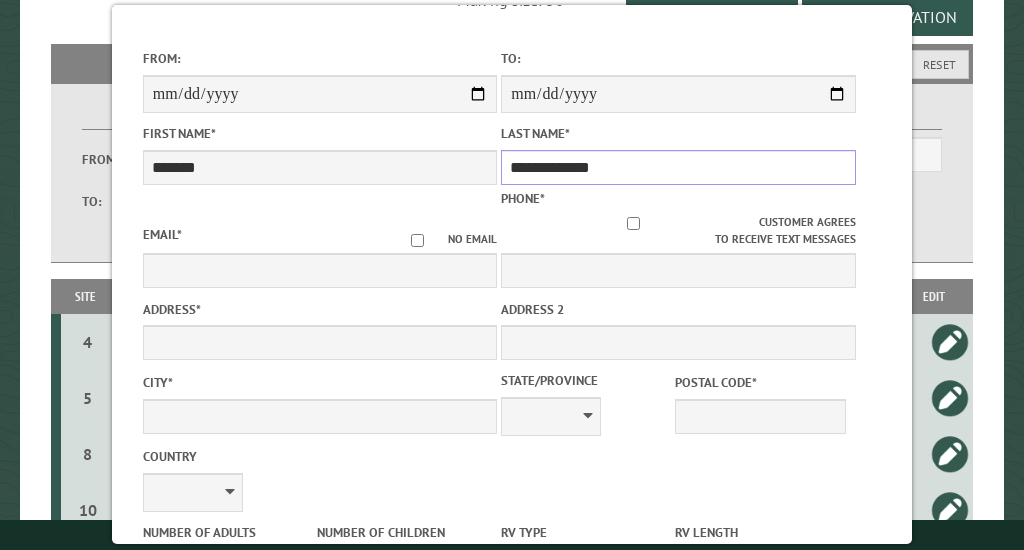 type on "**********" 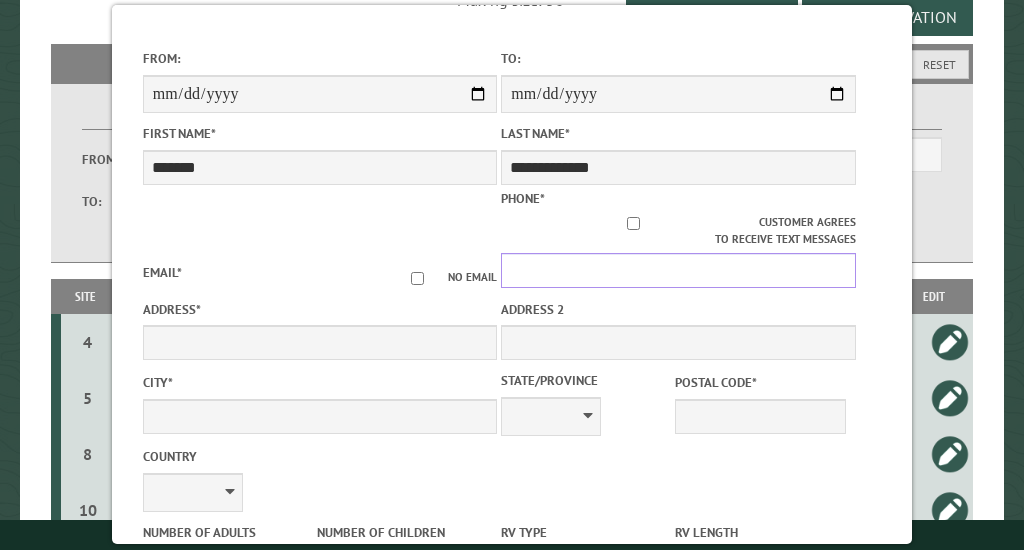 click on "Phone *" at bounding box center [678, 270] 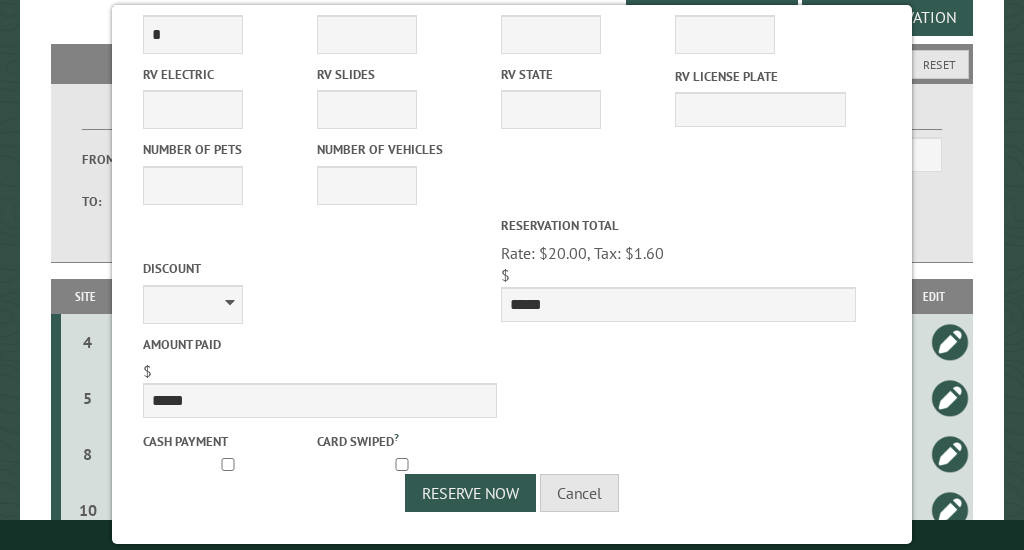 scroll, scrollTop: 750, scrollLeft: 0, axis: vertical 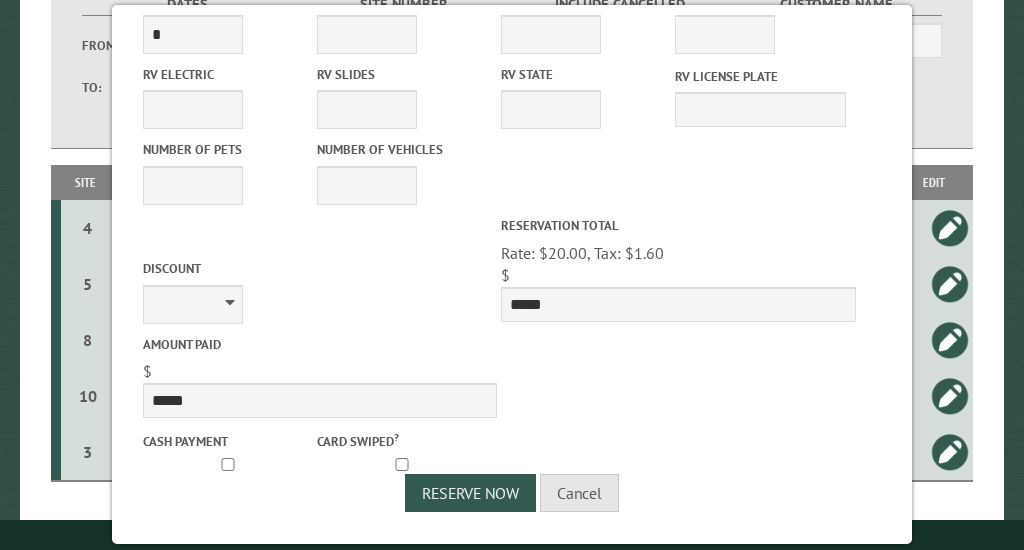 type on "**********" 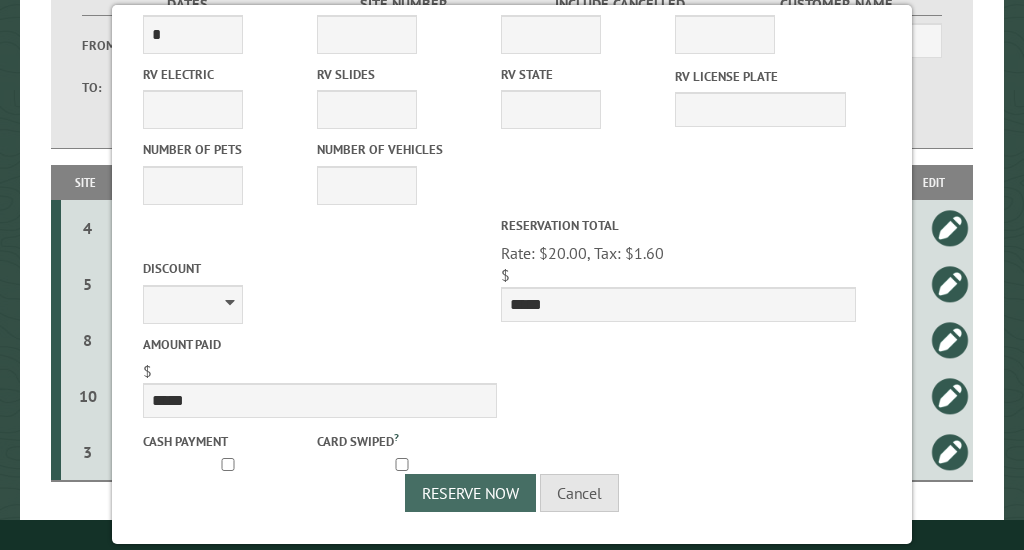 drag, startPoint x: 594, startPoint y: 339, endPoint x: 449, endPoint y: 485, distance: 205.76929 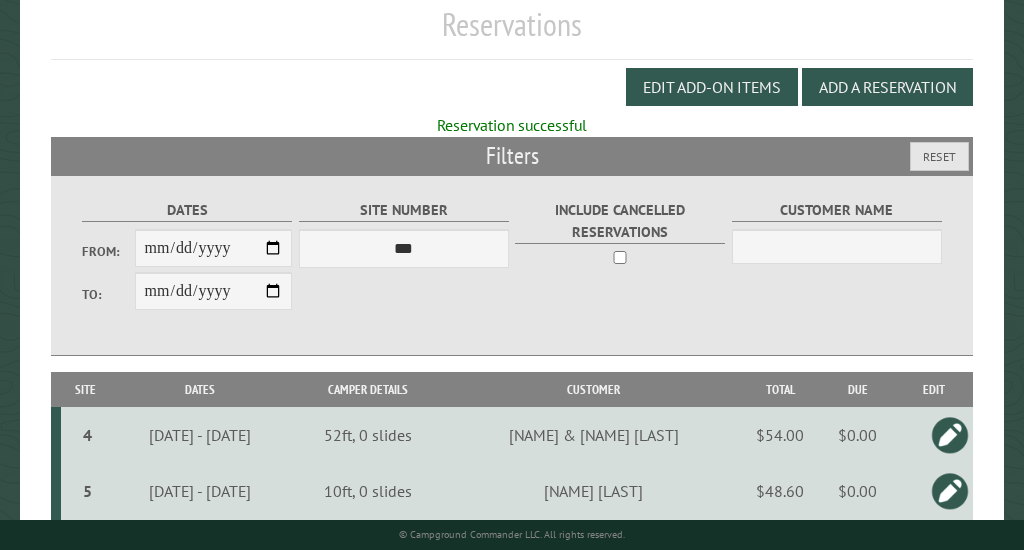 scroll, scrollTop: 224, scrollLeft: 0, axis: vertical 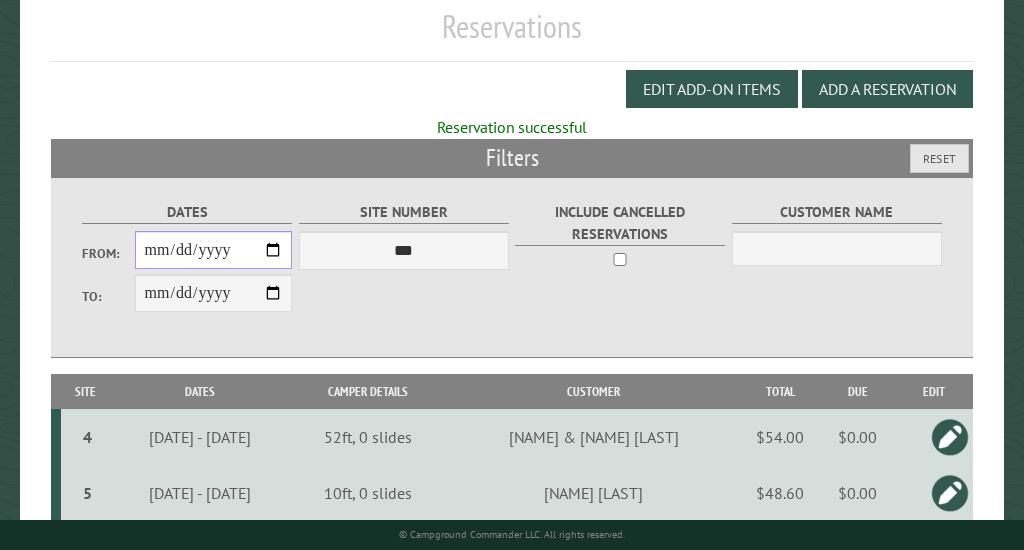 click on "**********" at bounding box center (214, 250) 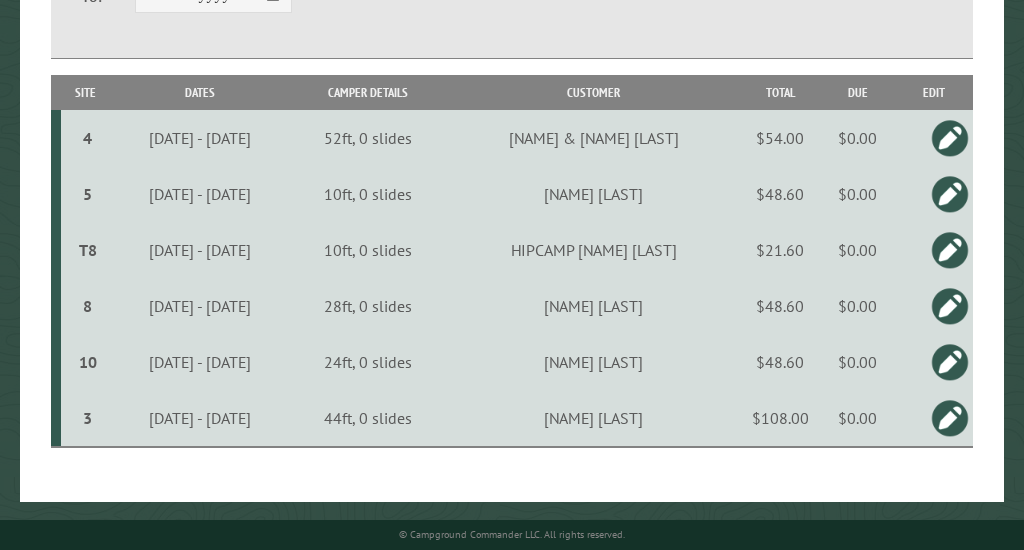scroll, scrollTop: 473, scrollLeft: 0, axis: vertical 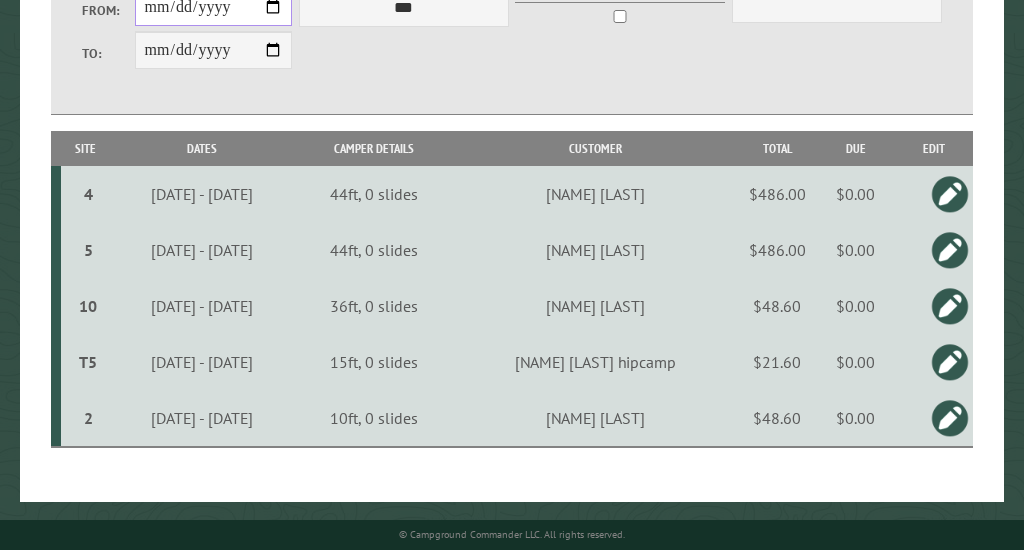 click on "**********" at bounding box center [214, 7] 